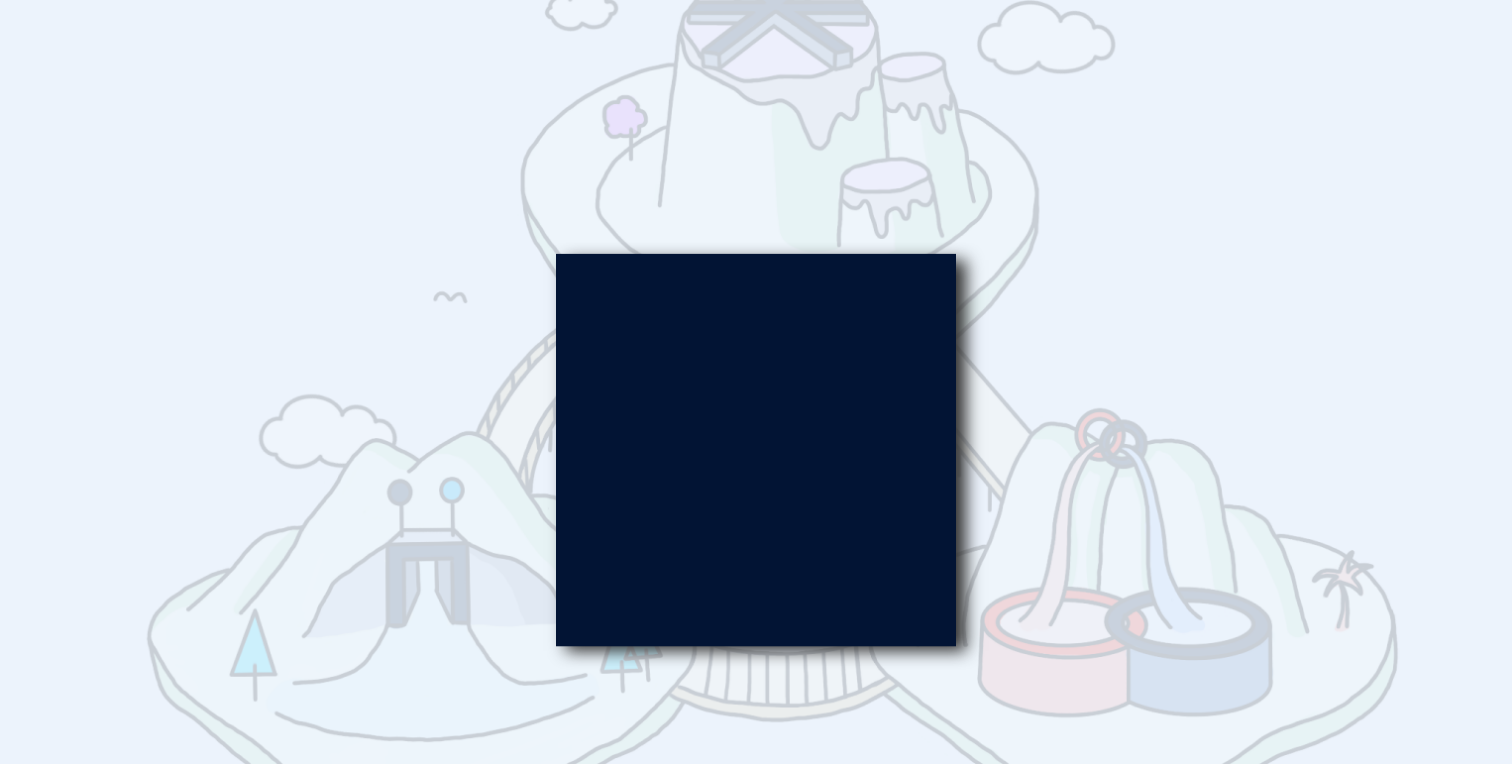 scroll, scrollTop: 0, scrollLeft: 0, axis: both 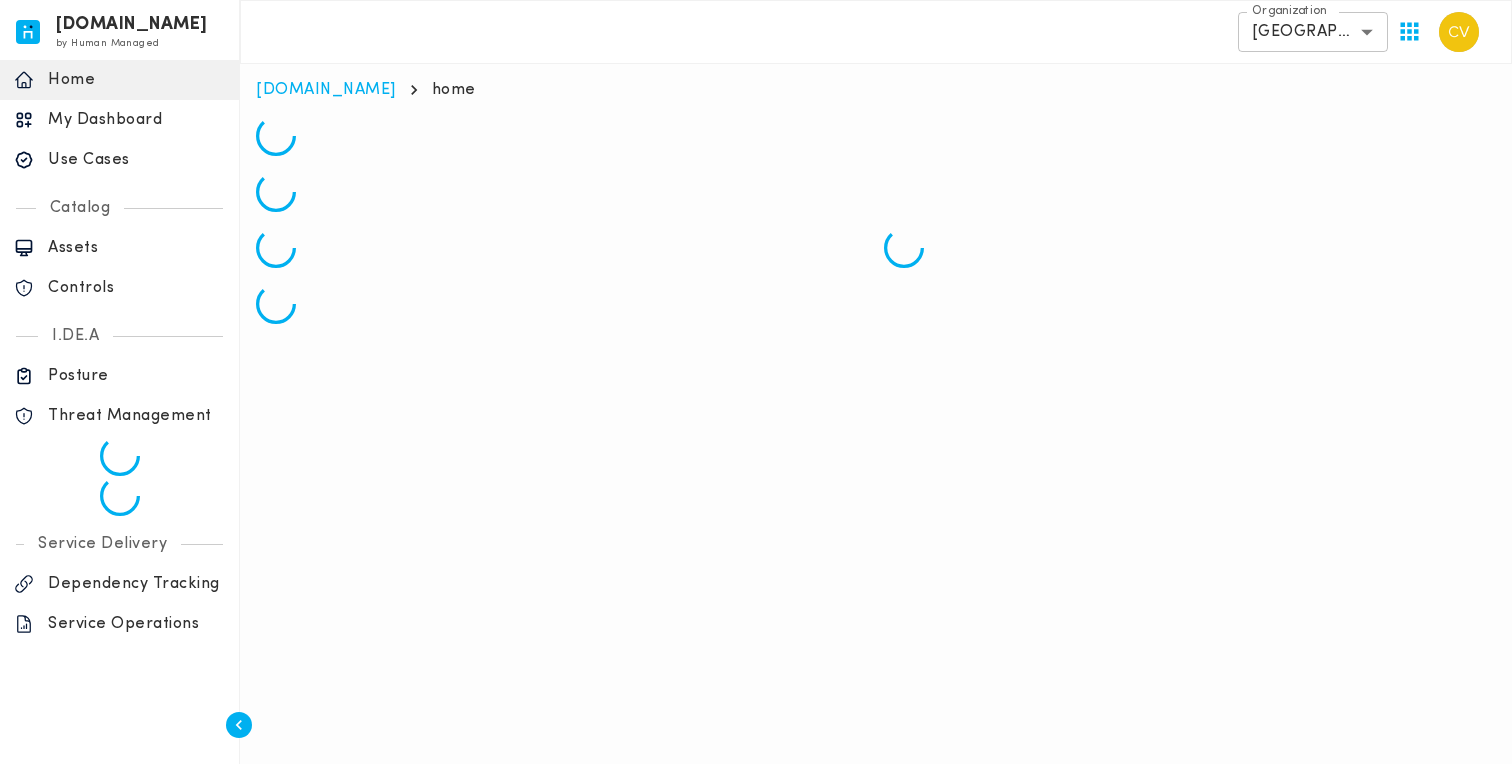 click on "Use Cases" at bounding box center (136, 160) 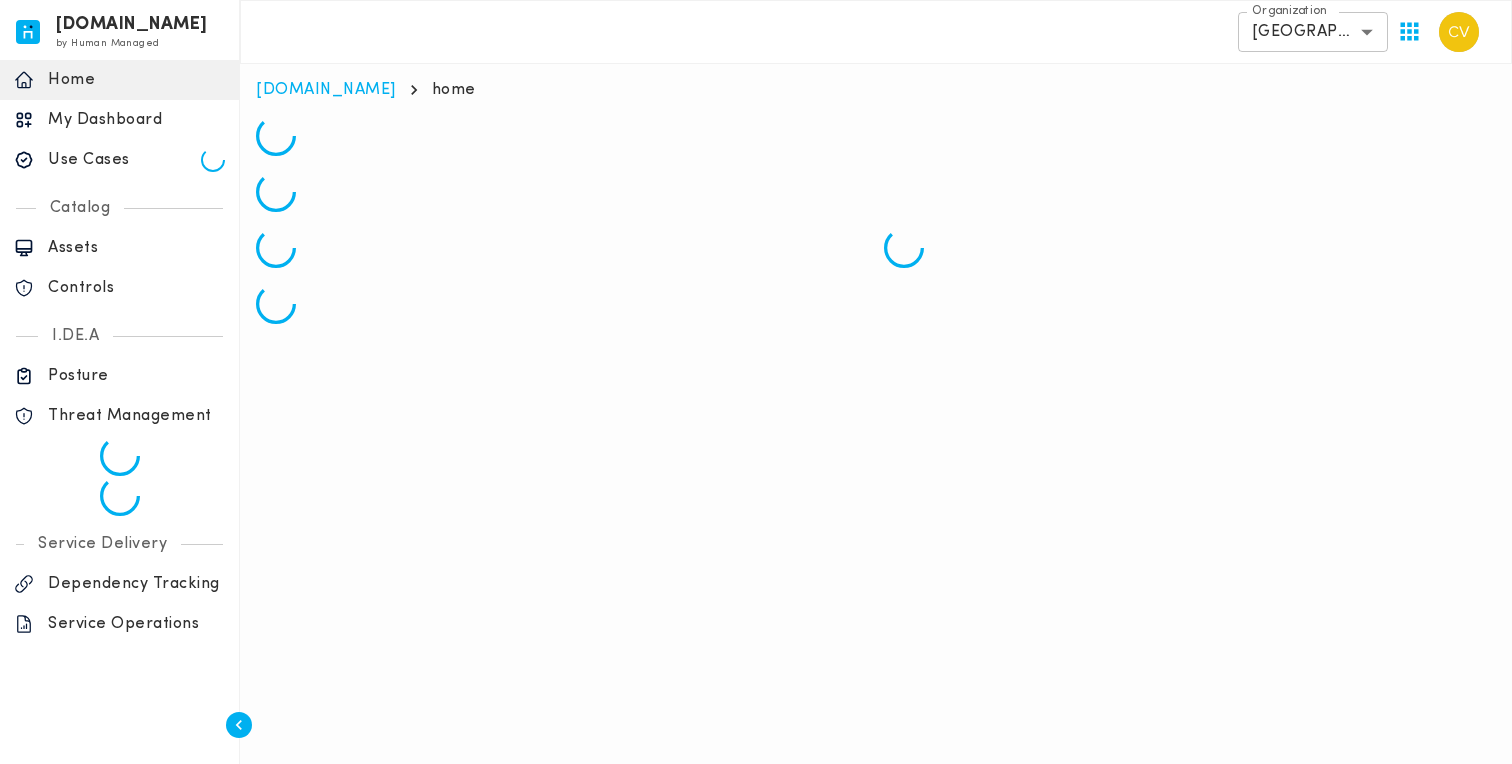 click on "Use Cases" at bounding box center [124, 160] 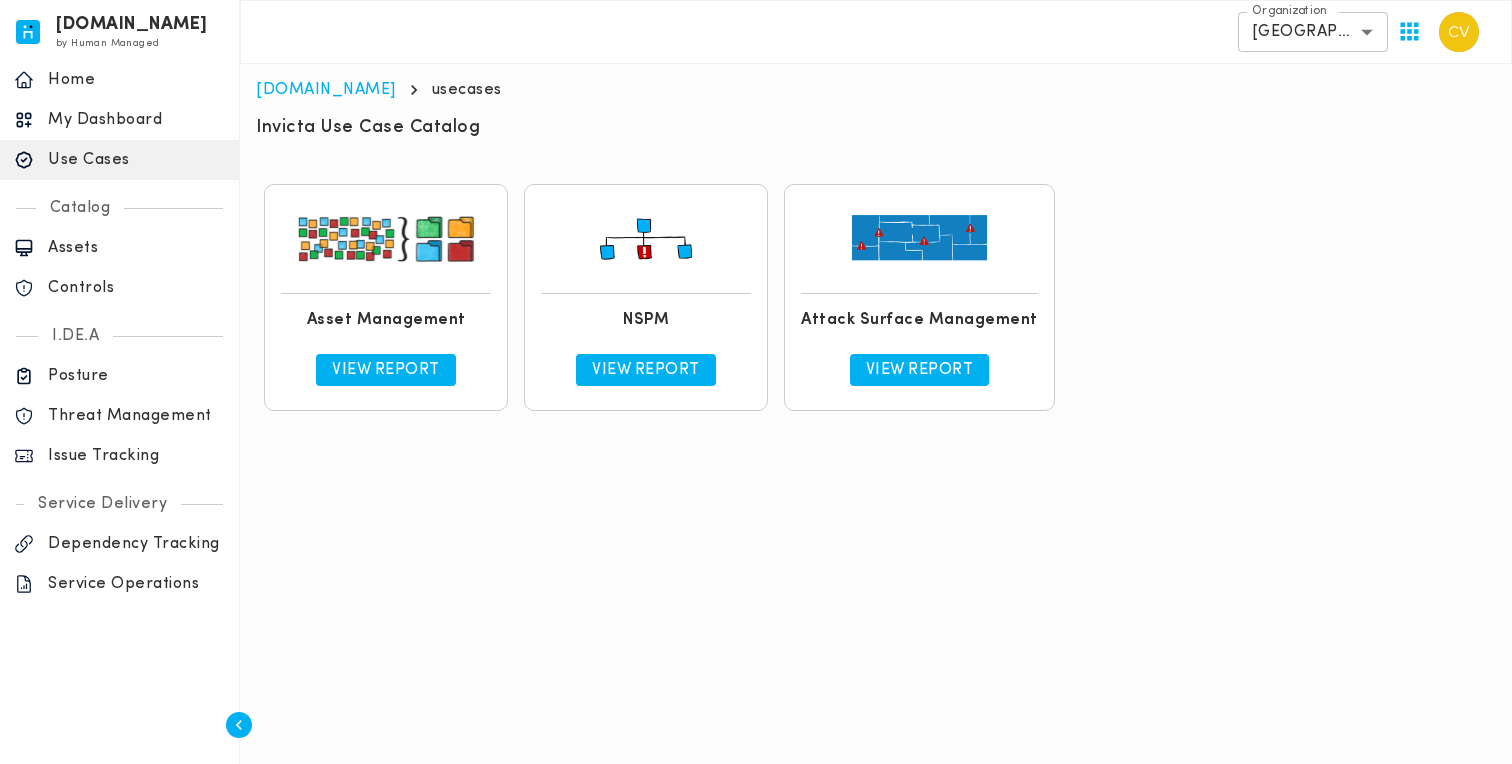 click on "View Report" at bounding box center (646, 370) 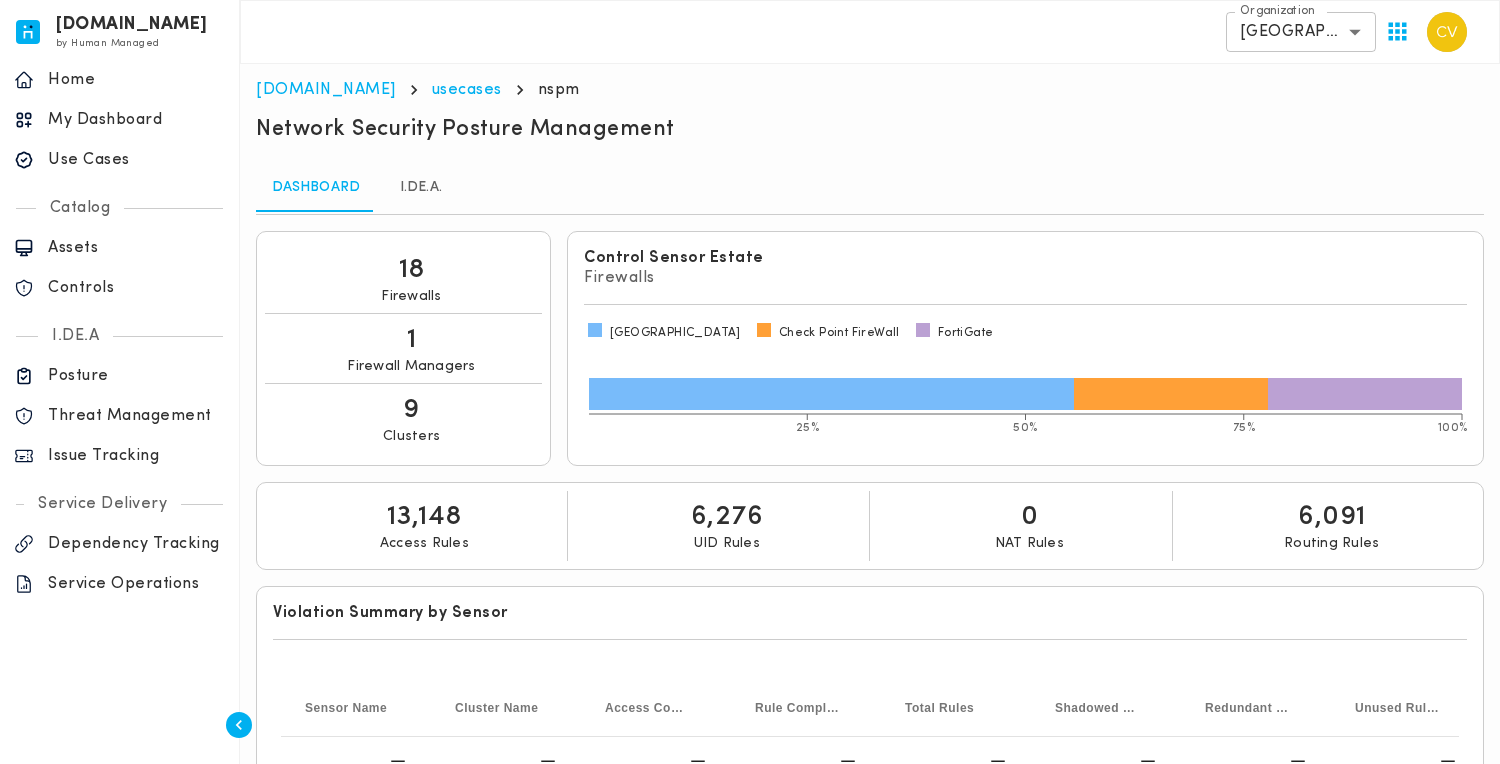 click on "I.DE.A." at bounding box center [421, 188] 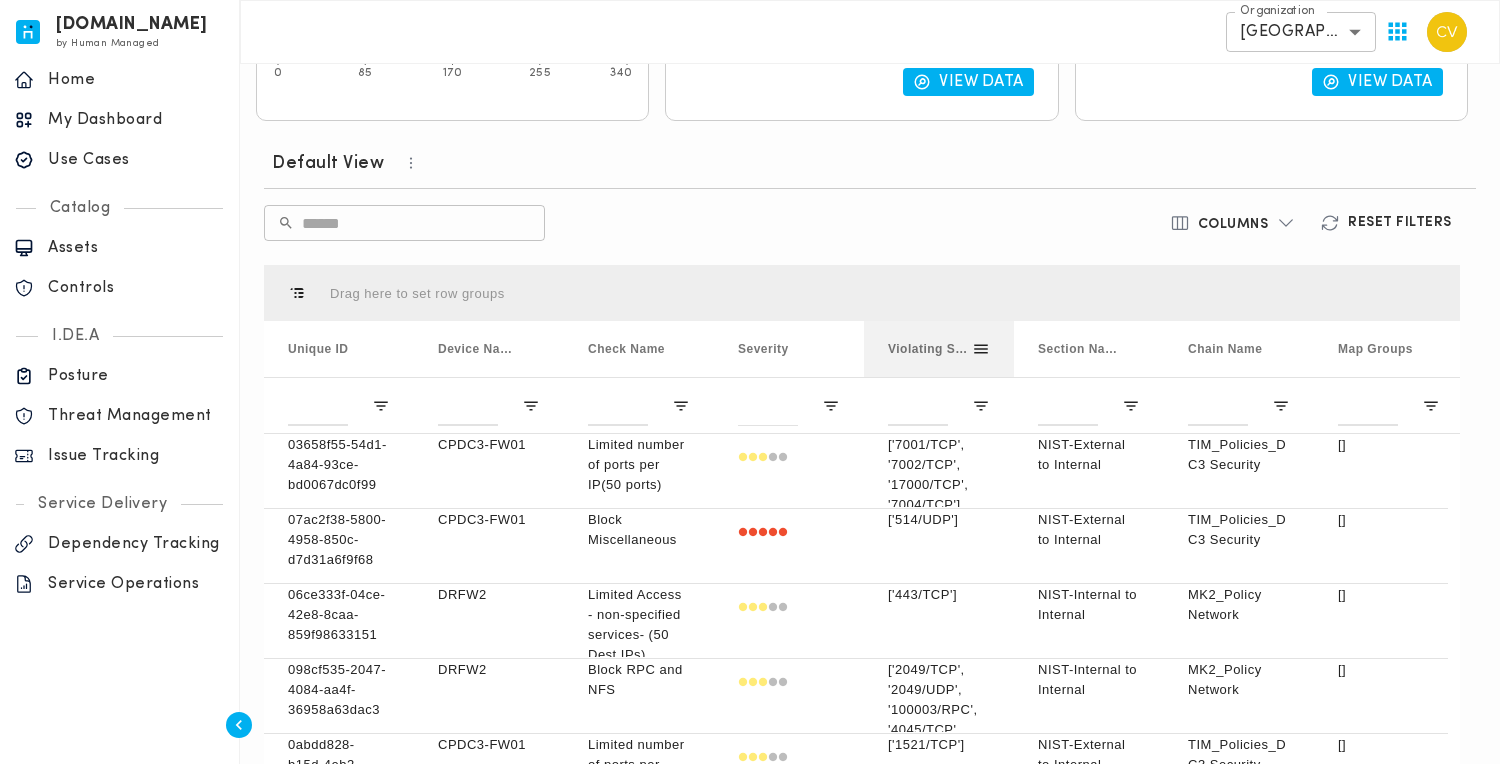 scroll, scrollTop: 520, scrollLeft: 0, axis: vertical 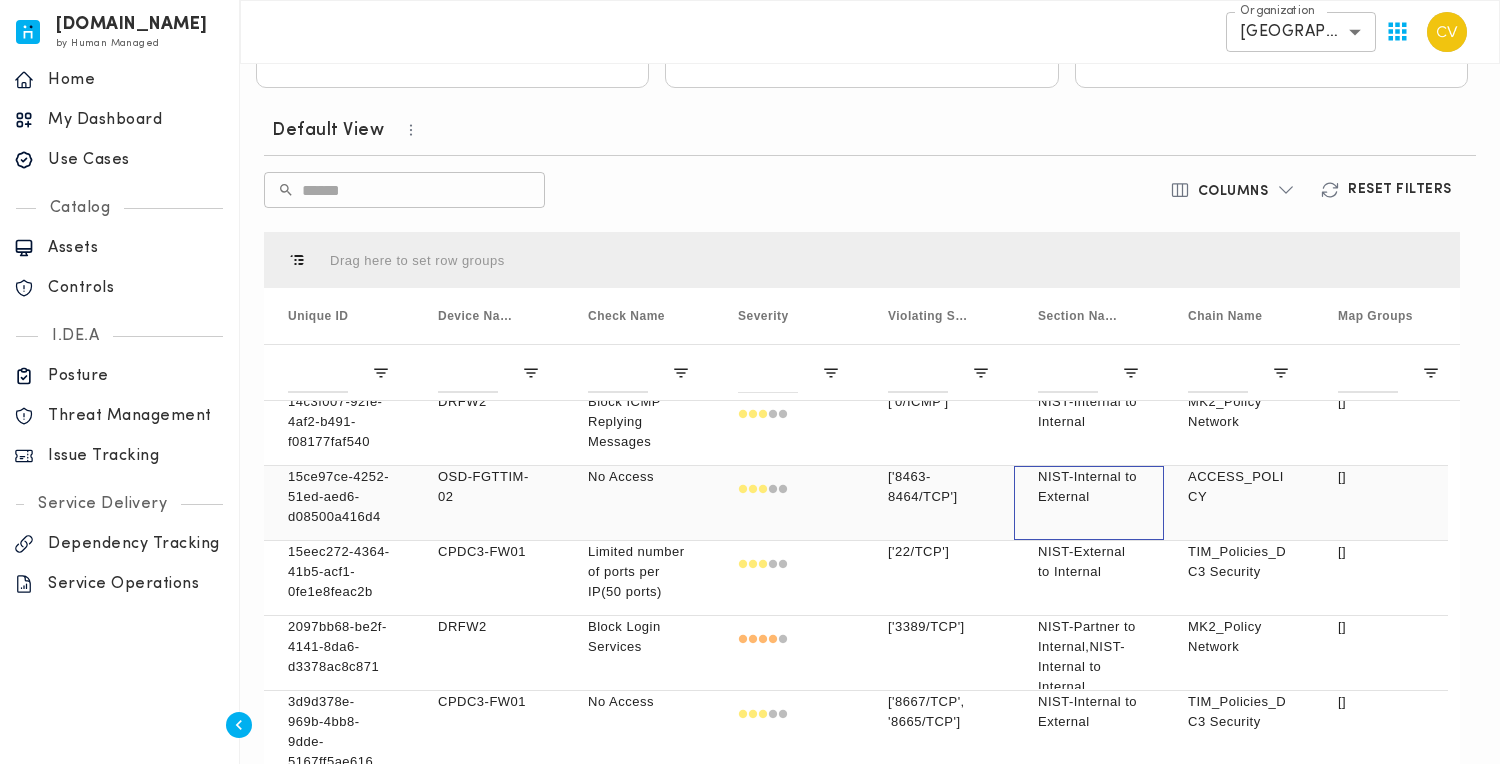 click on "NIST-Internal to External" at bounding box center (1089, 487) 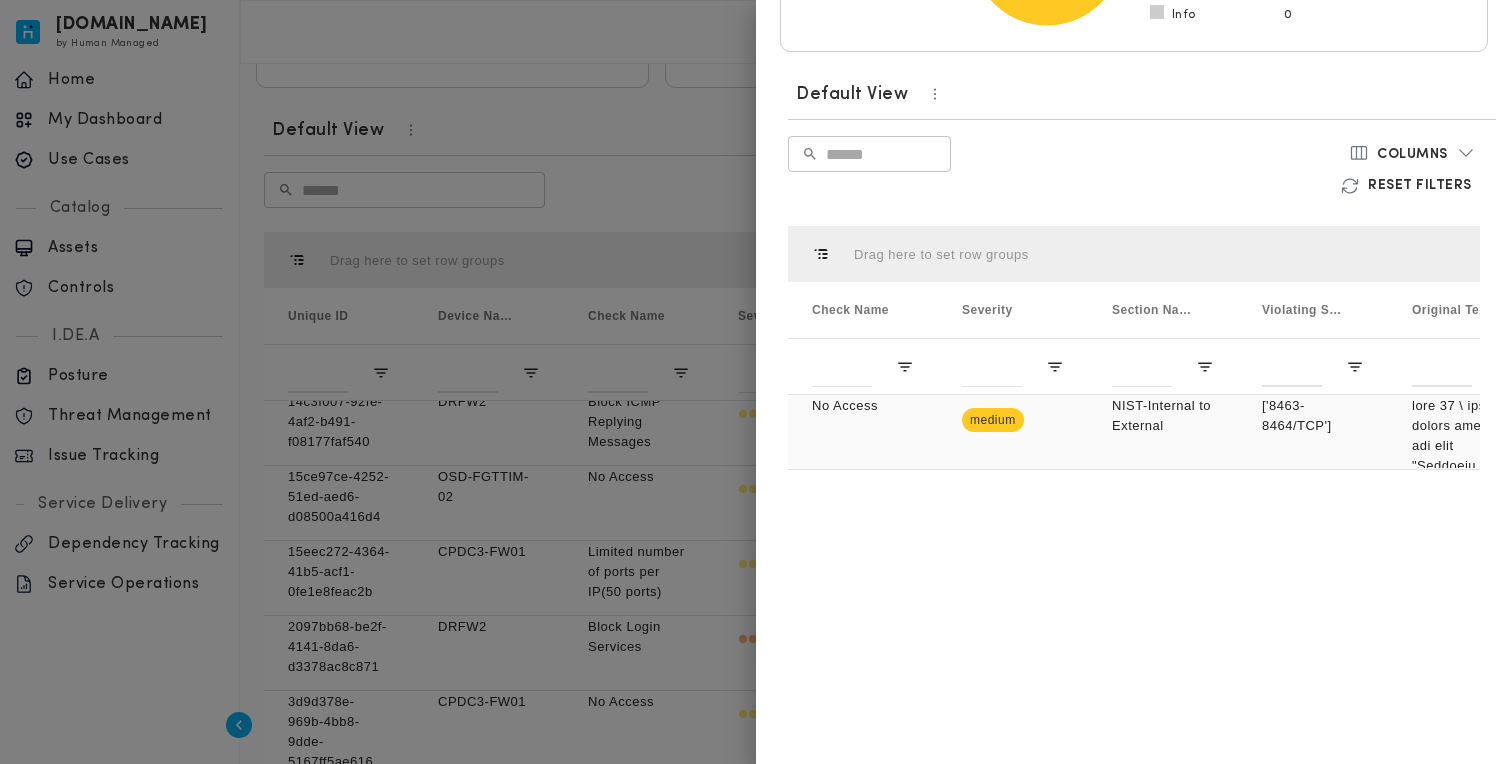 click on "['8463-8464/TCP']" at bounding box center (1313, 432) 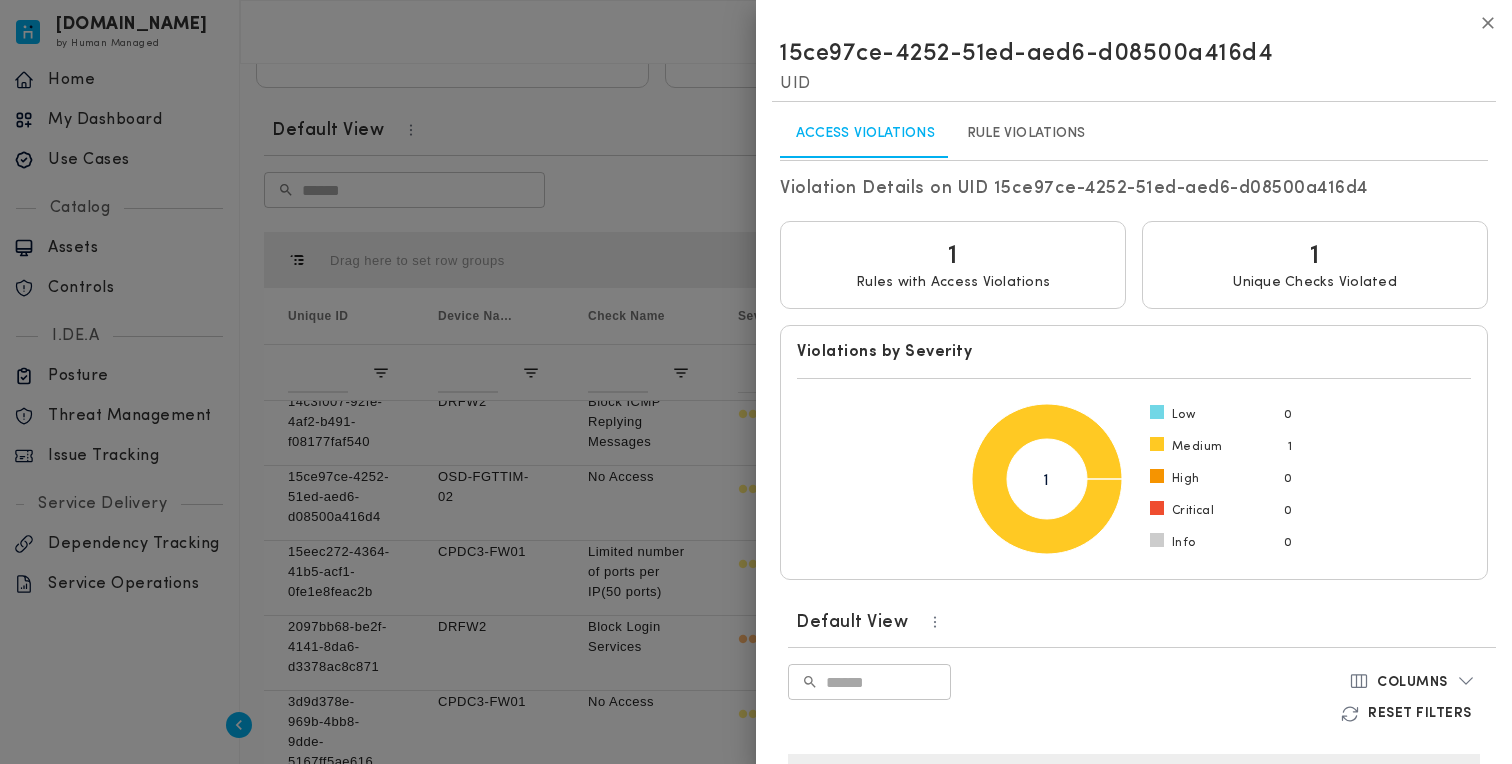 click 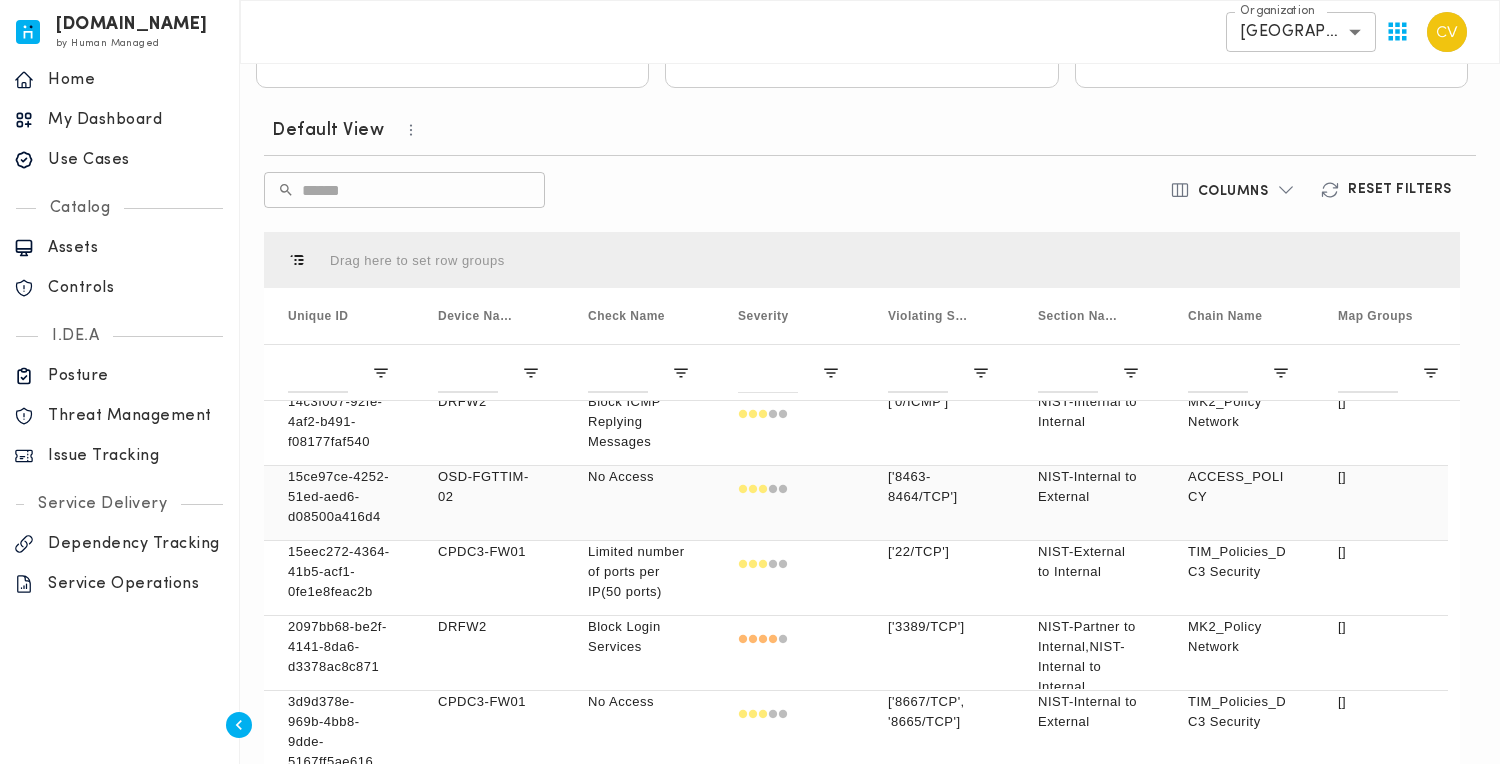 click on "ACCESS_POLICY" at bounding box center [1239, 487] 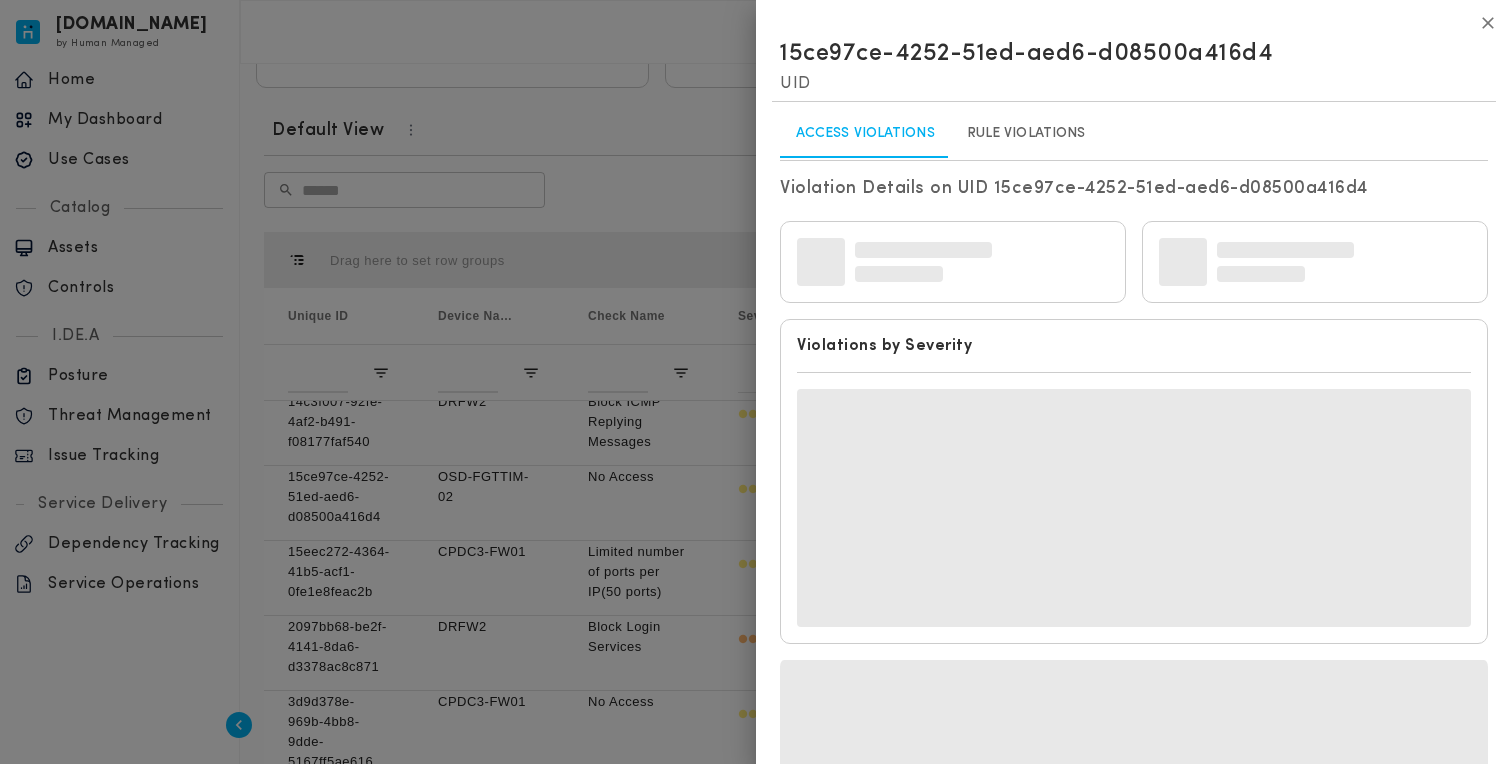 click 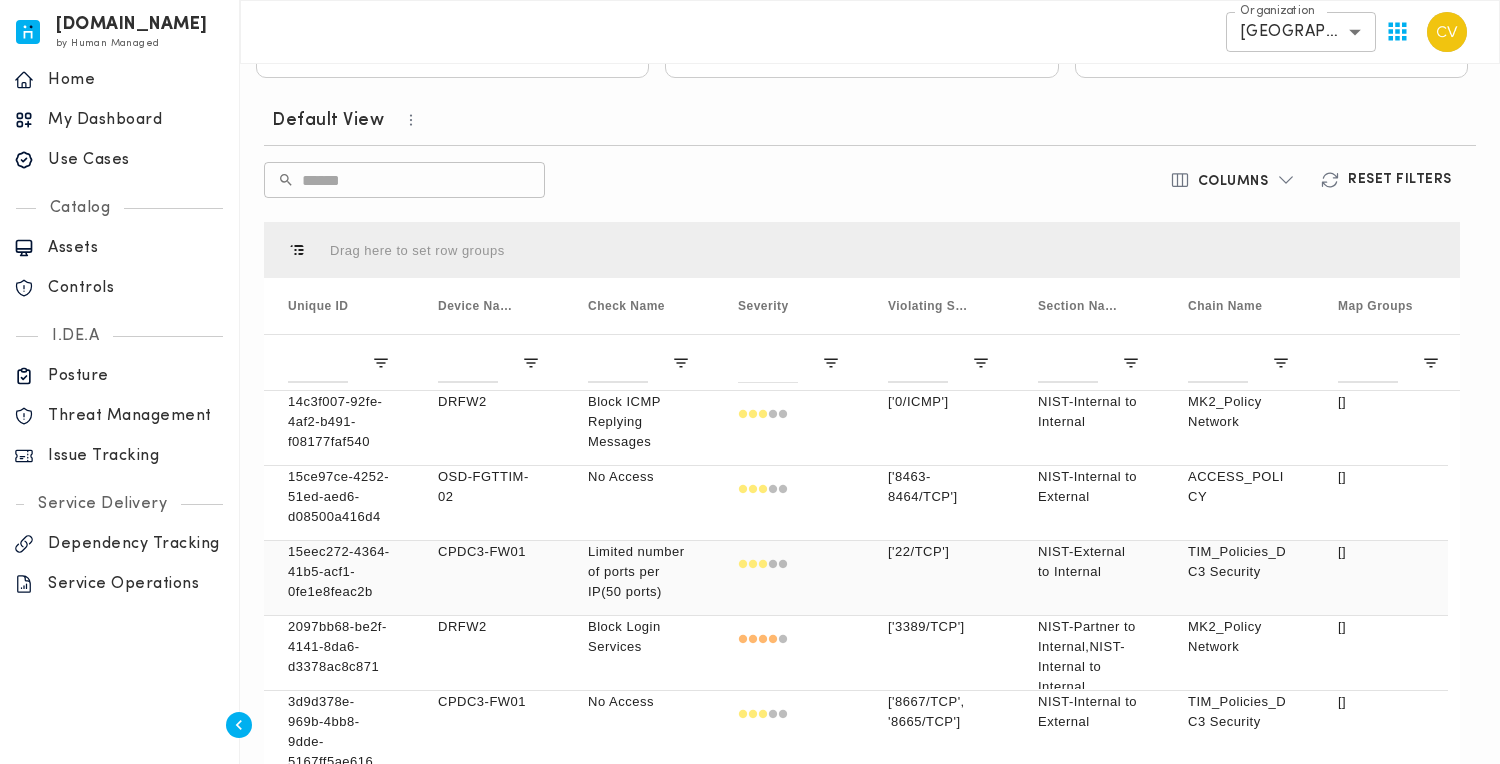 scroll, scrollTop: 0, scrollLeft: 16, axis: horizontal 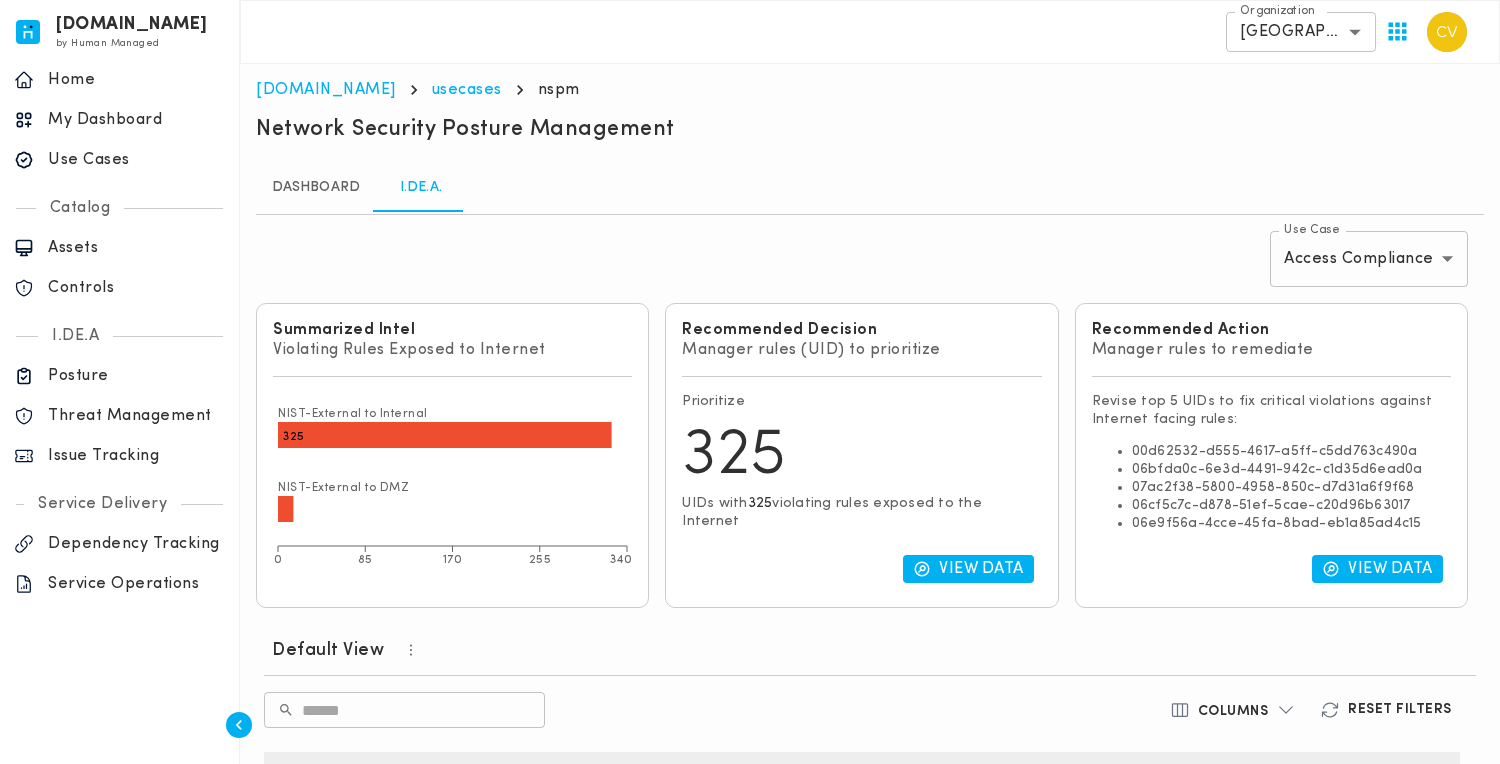 click on "Dashboard" at bounding box center [316, 188] 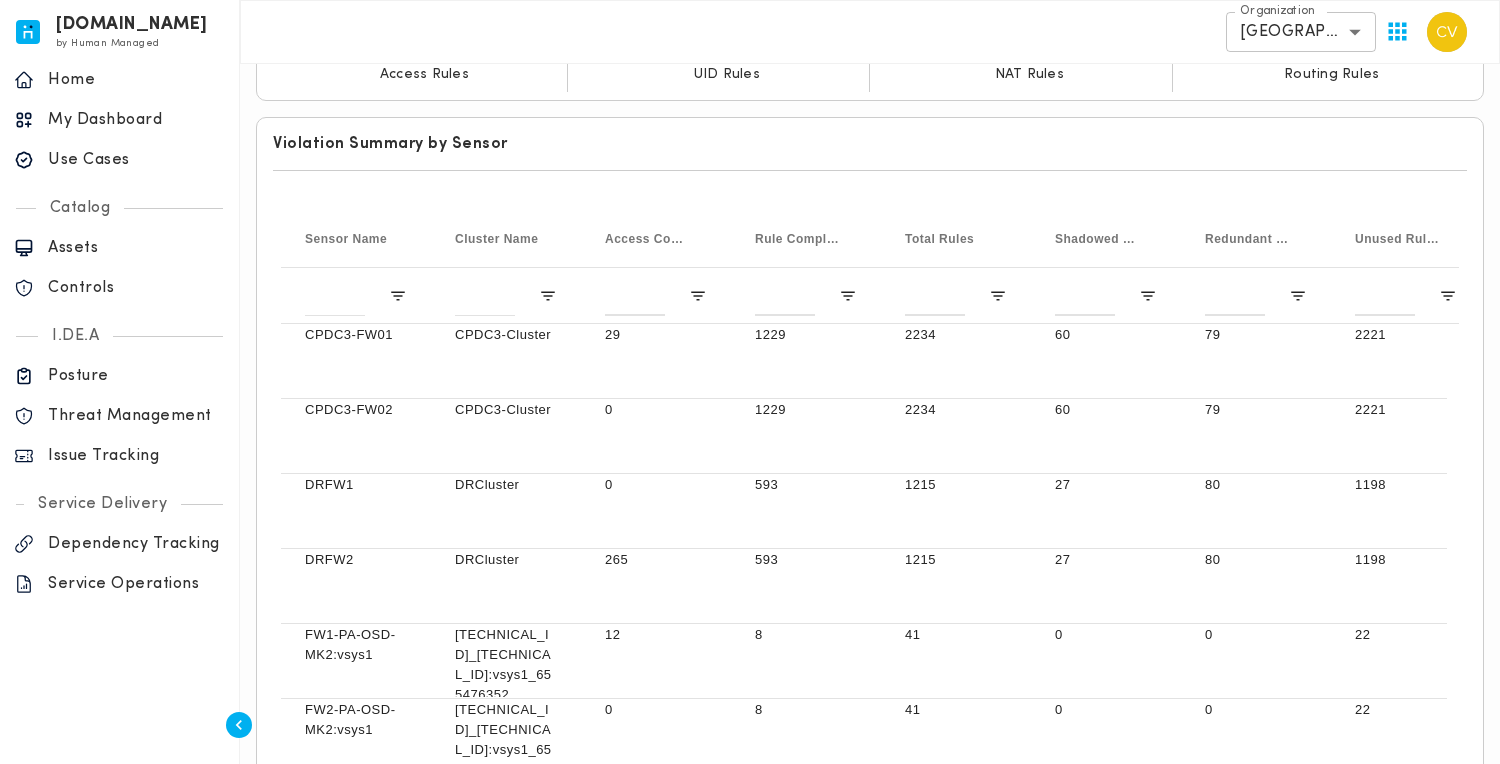 scroll, scrollTop: 519, scrollLeft: 0, axis: vertical 